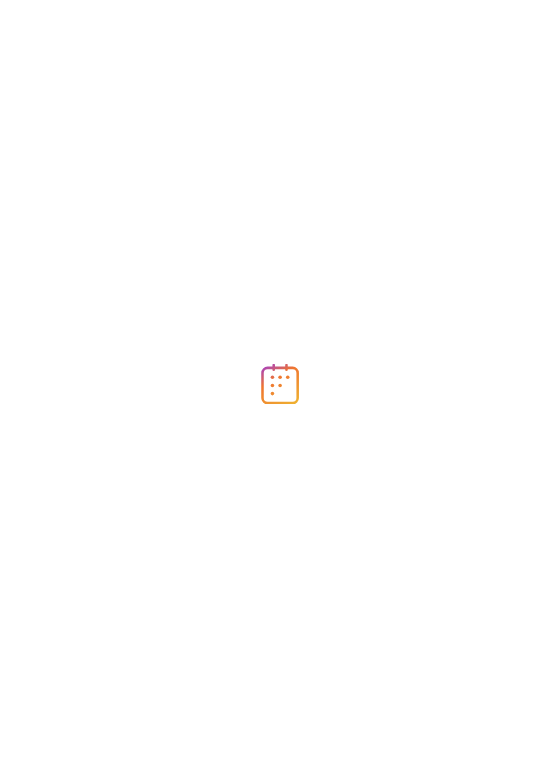 scroll, scrollTop: 0, scrollLeft: 0, axis: both 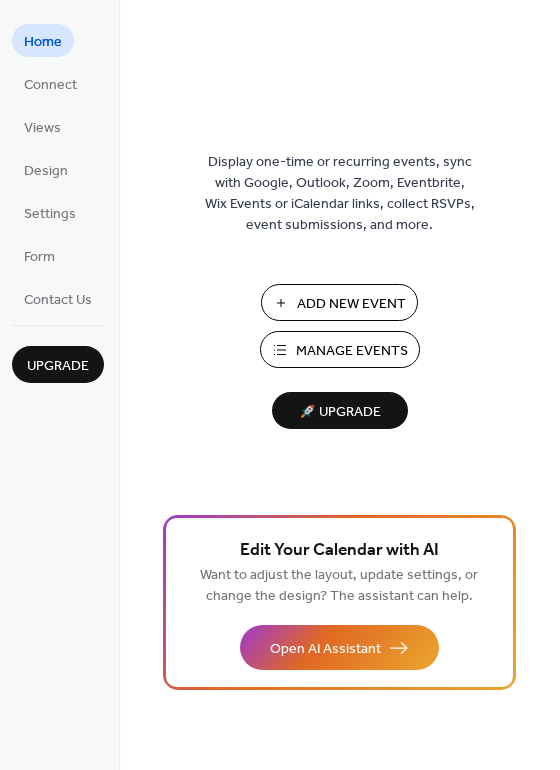 click on "Manage Events" at bounding box center [352, 351] 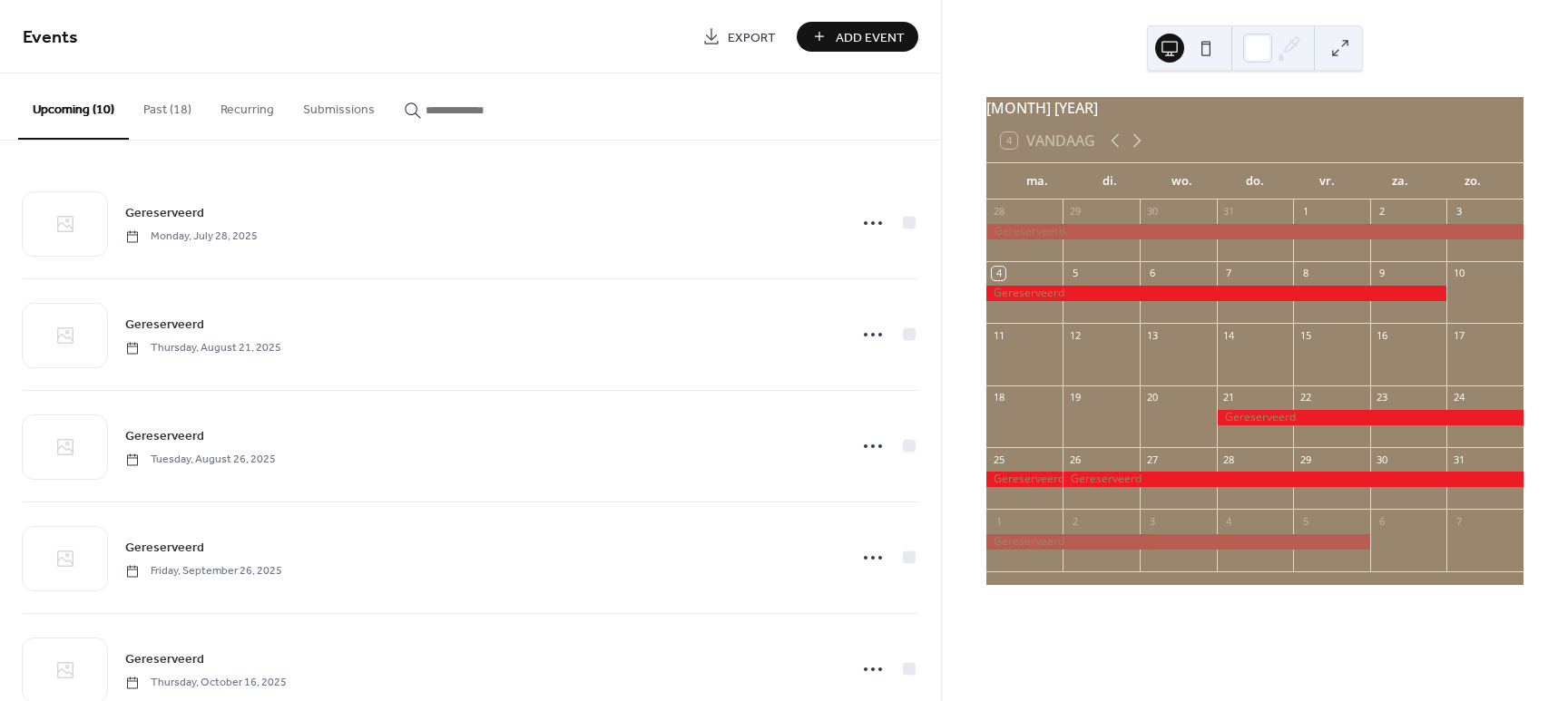 scroll, scrollTop: 0, scrollLeft: 0, axis: both 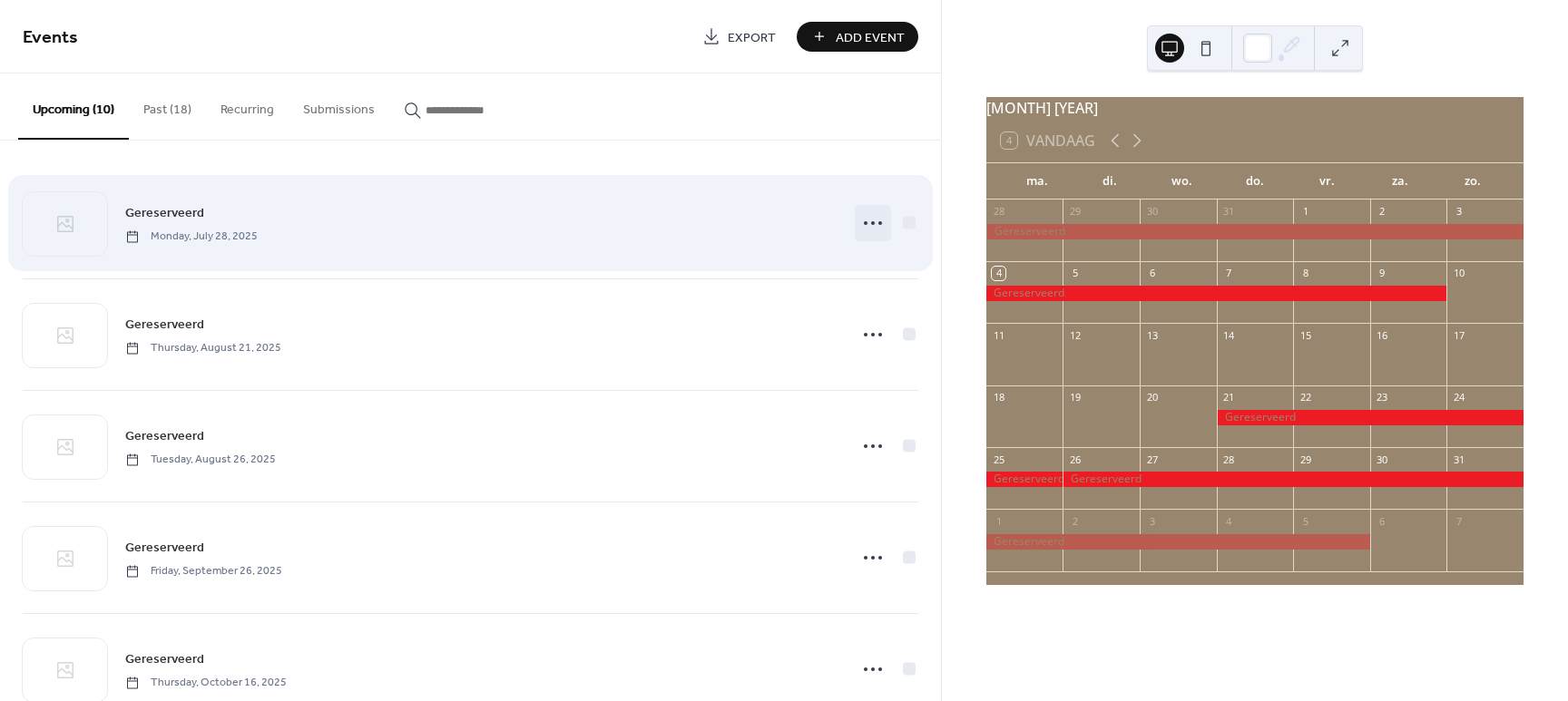 click 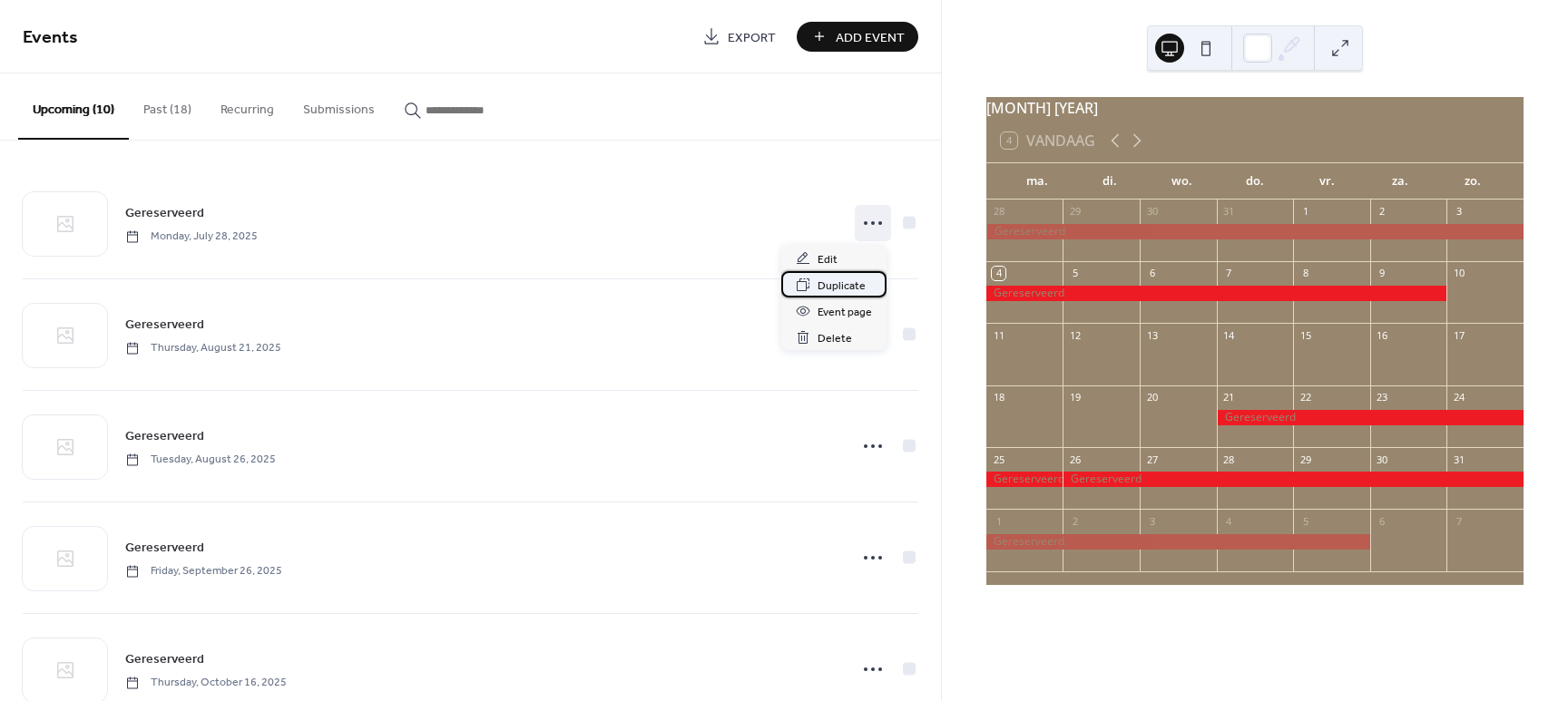 click on "Duplicate" at bounding box center [841, 286] 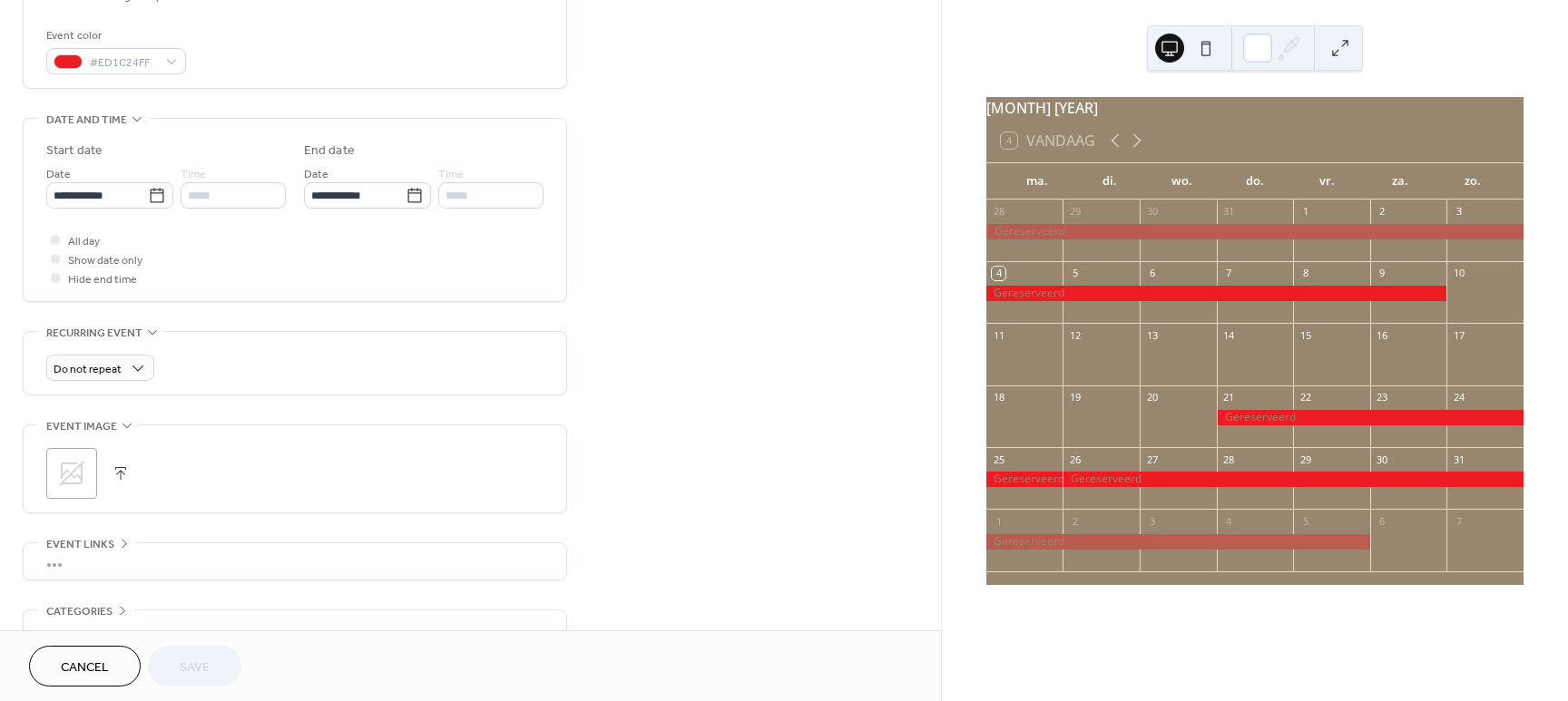 scroll, scrollTop: 474, scrollLeft: 0, axis: vertical 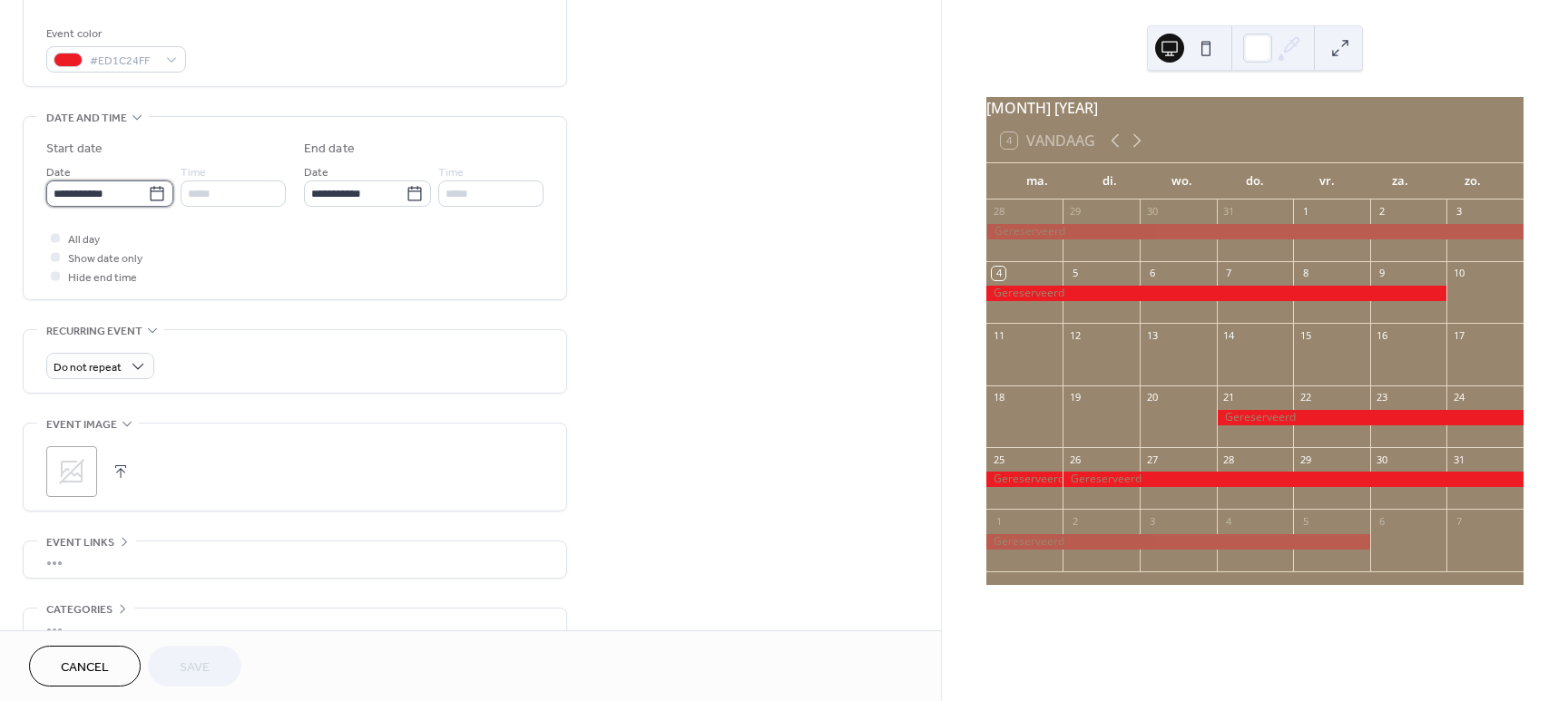 click on "**********" at bounding box center [97, 193] 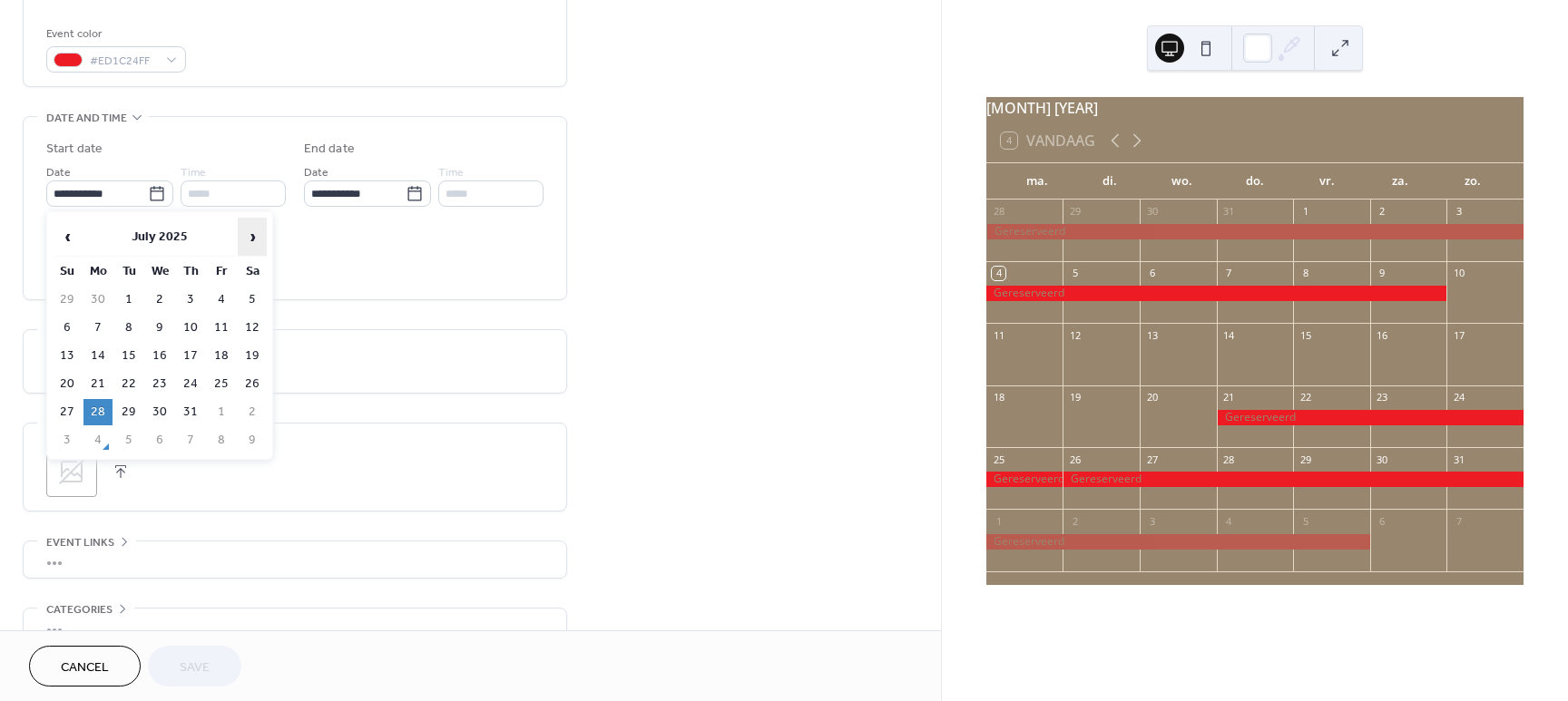 click on "›" at bounding box center [252, 237] 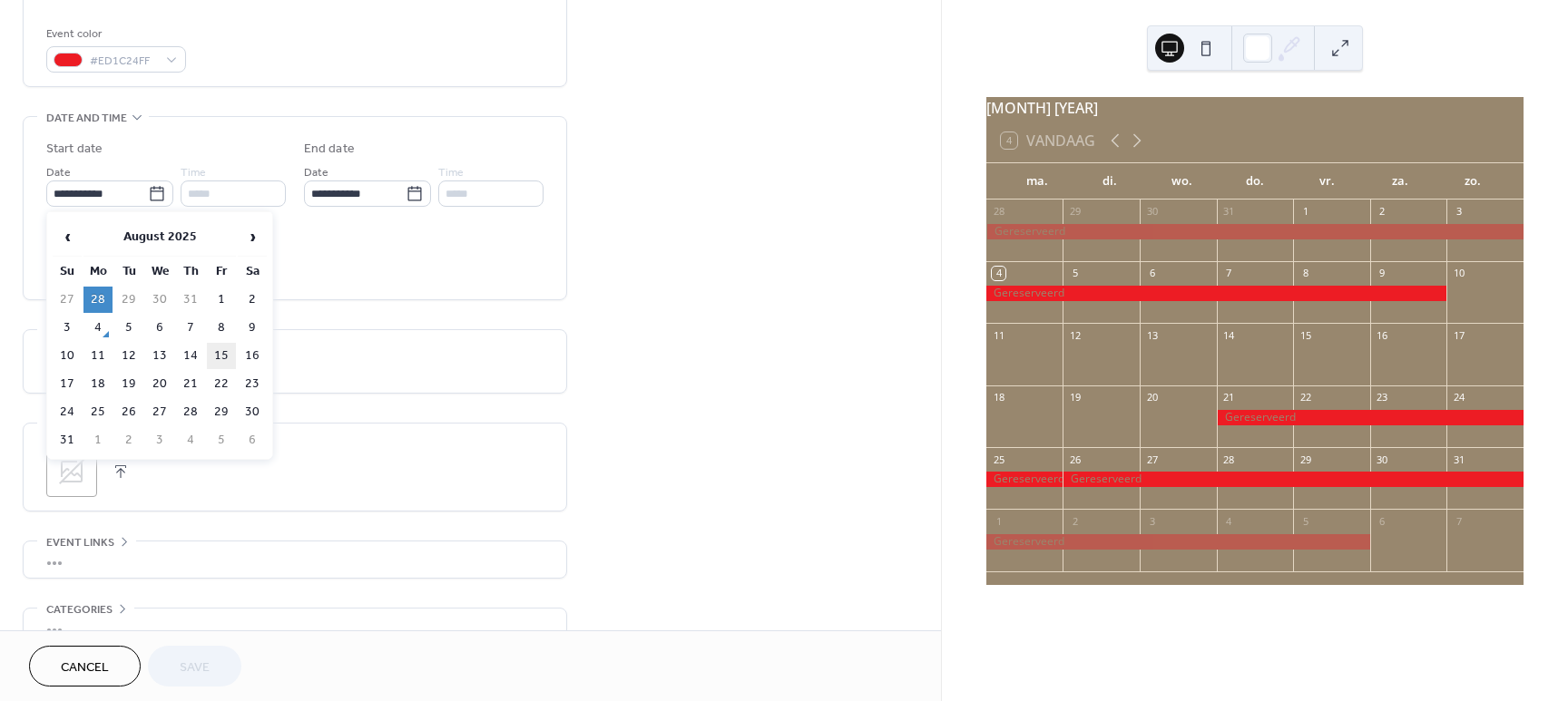 click on "15" at bounding box center (221, 355) 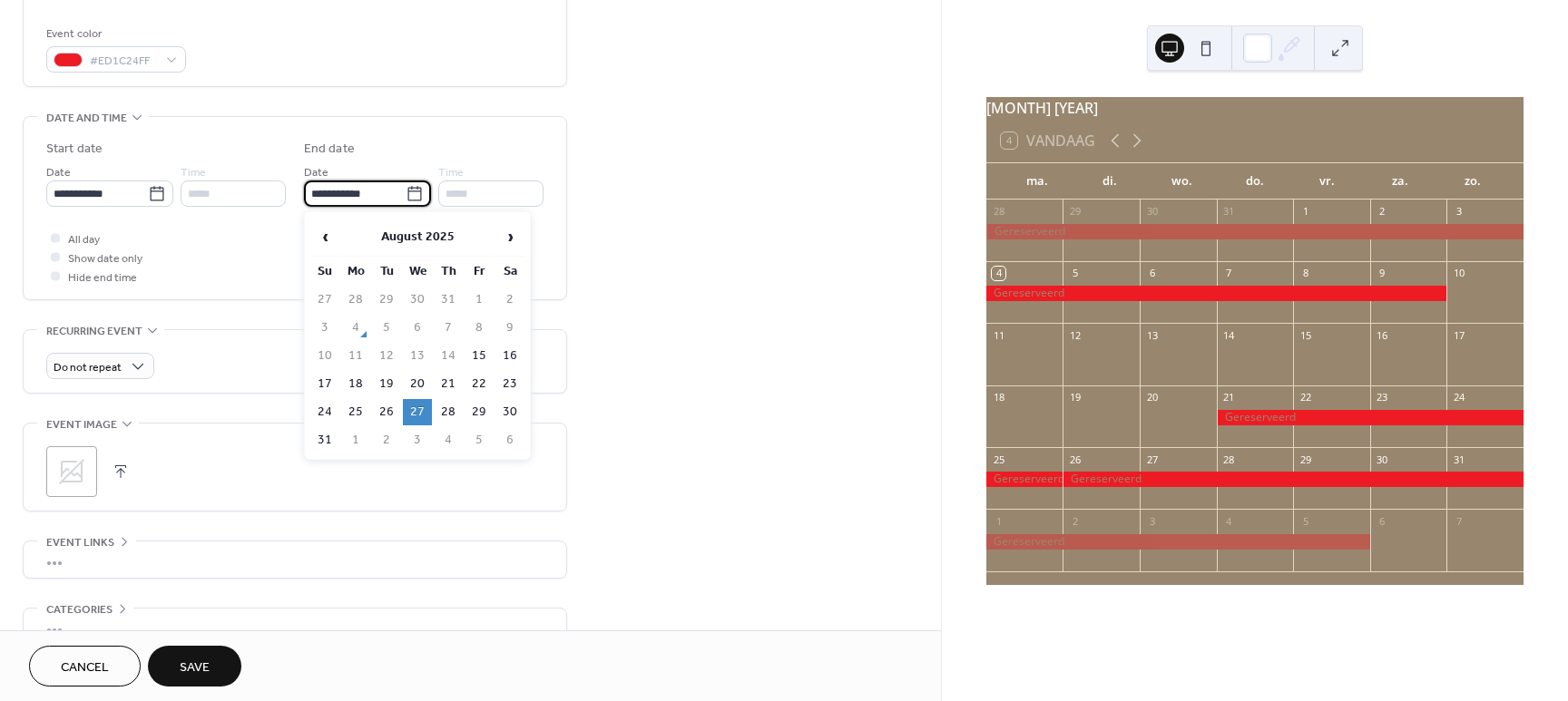 click on "**********" at bounding box center [355, 193] 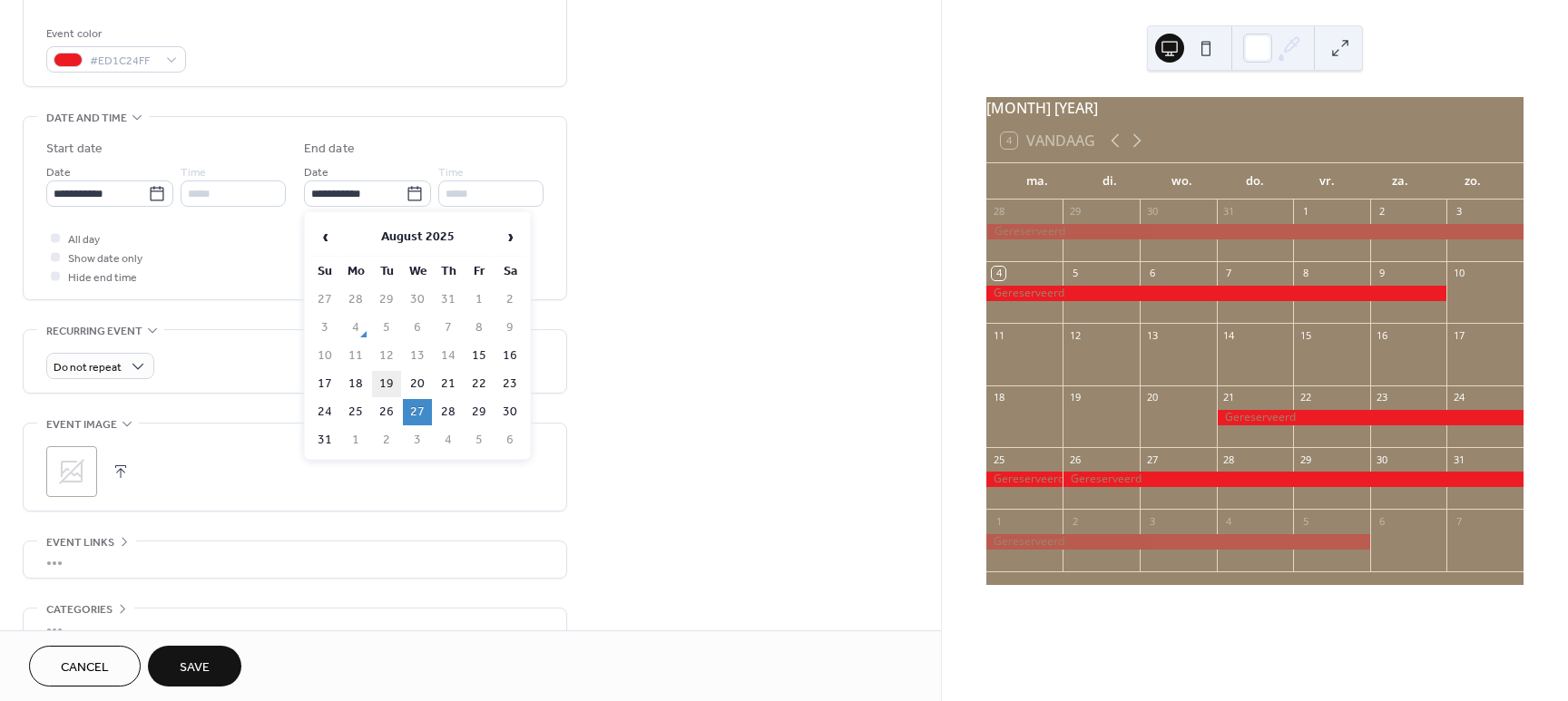 click on "19" at bounding box center (387, 384) 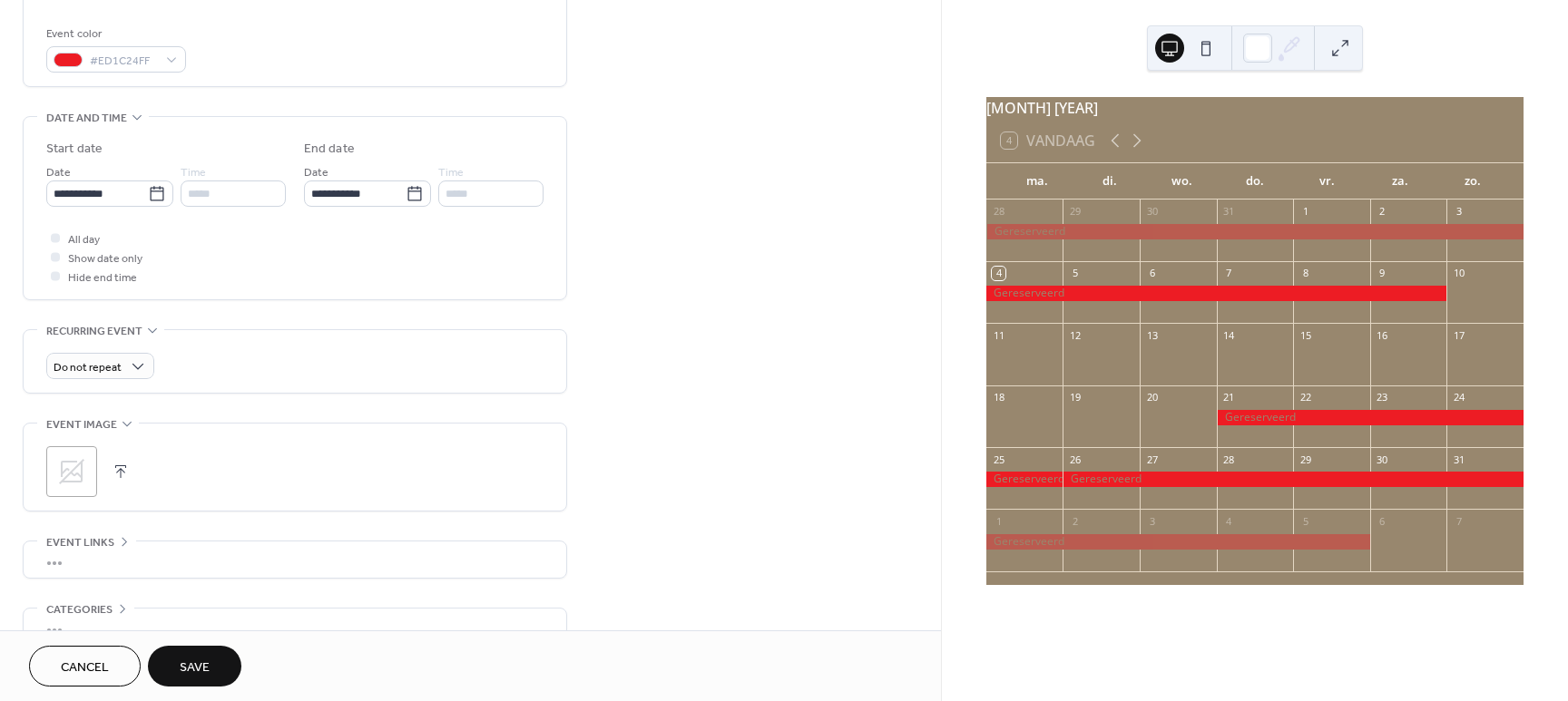 click on "Save" at bounding box center [194, 666] 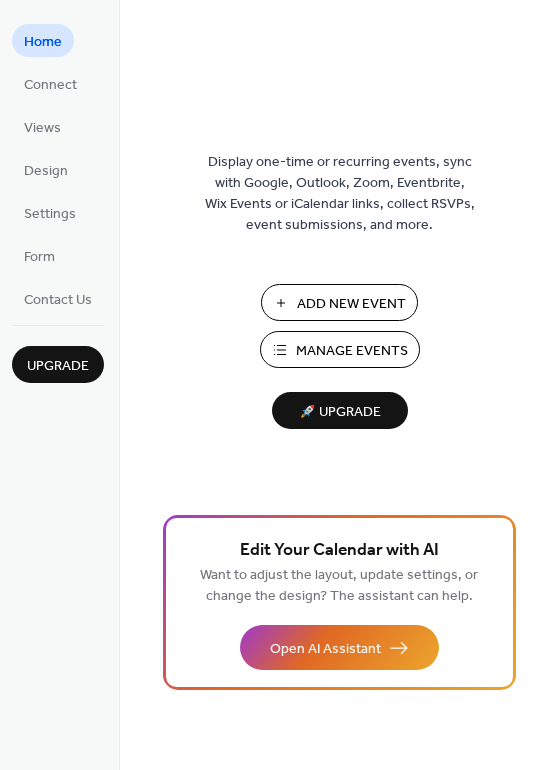 scroll, scrollTop: 0, scrollLeft: 0, axis: both 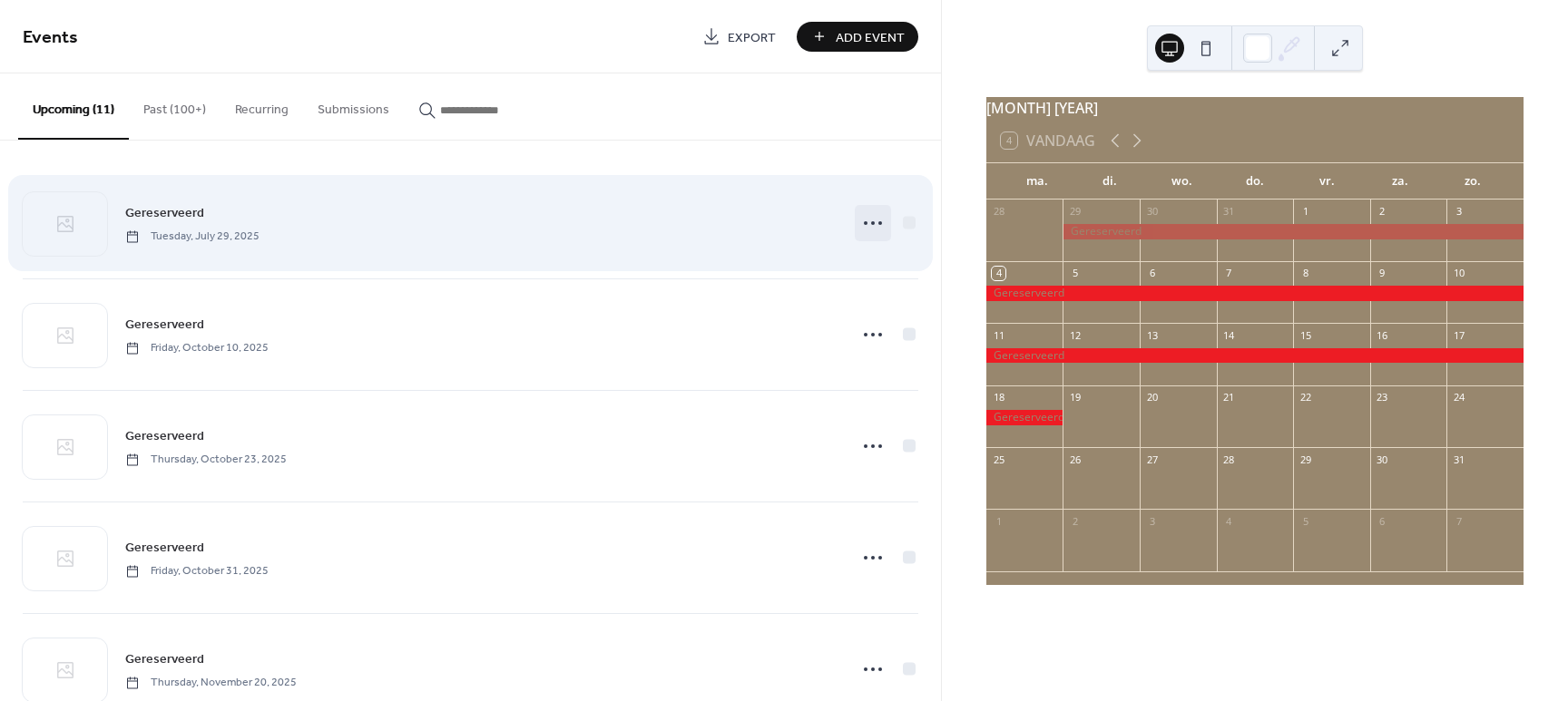 click 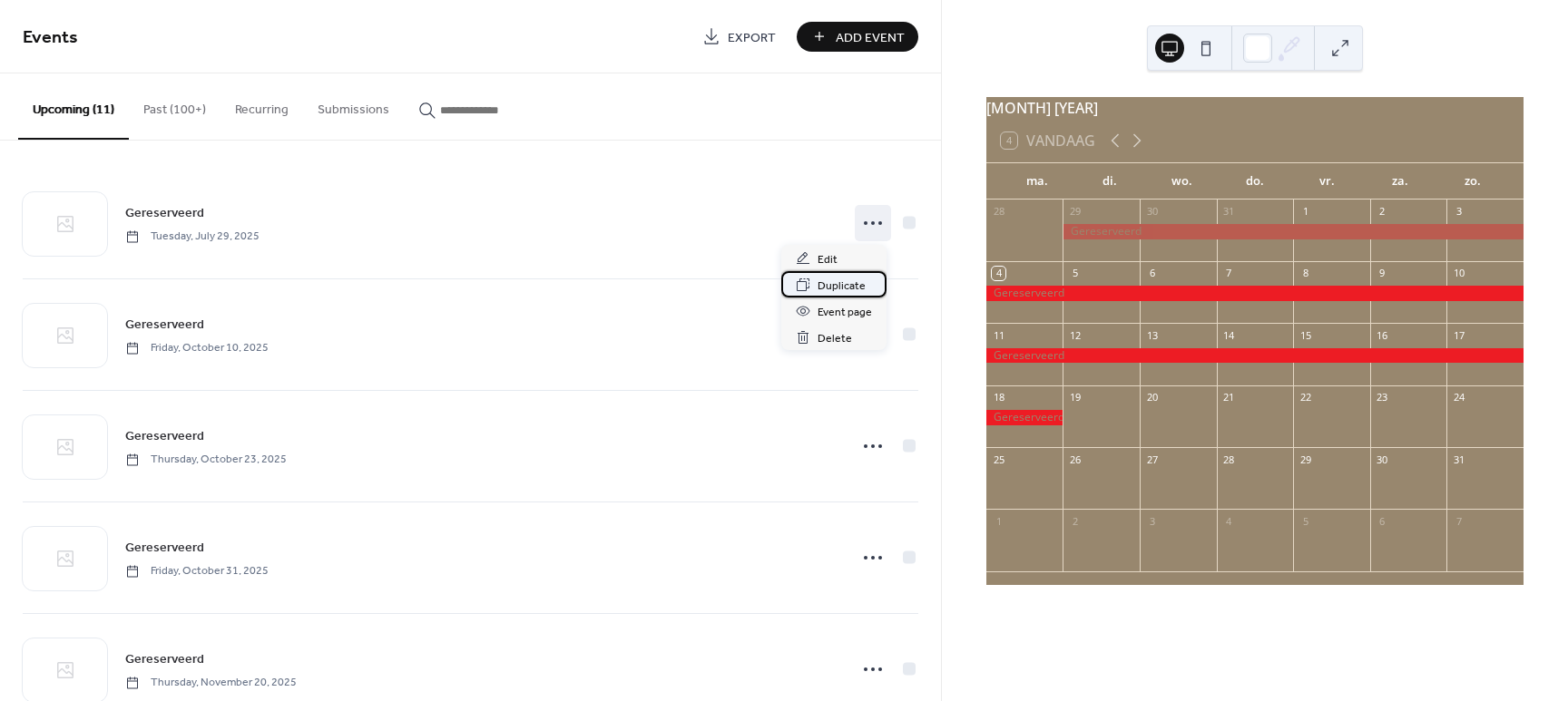 click on "Duplicate" at bounding box center [841, 286] 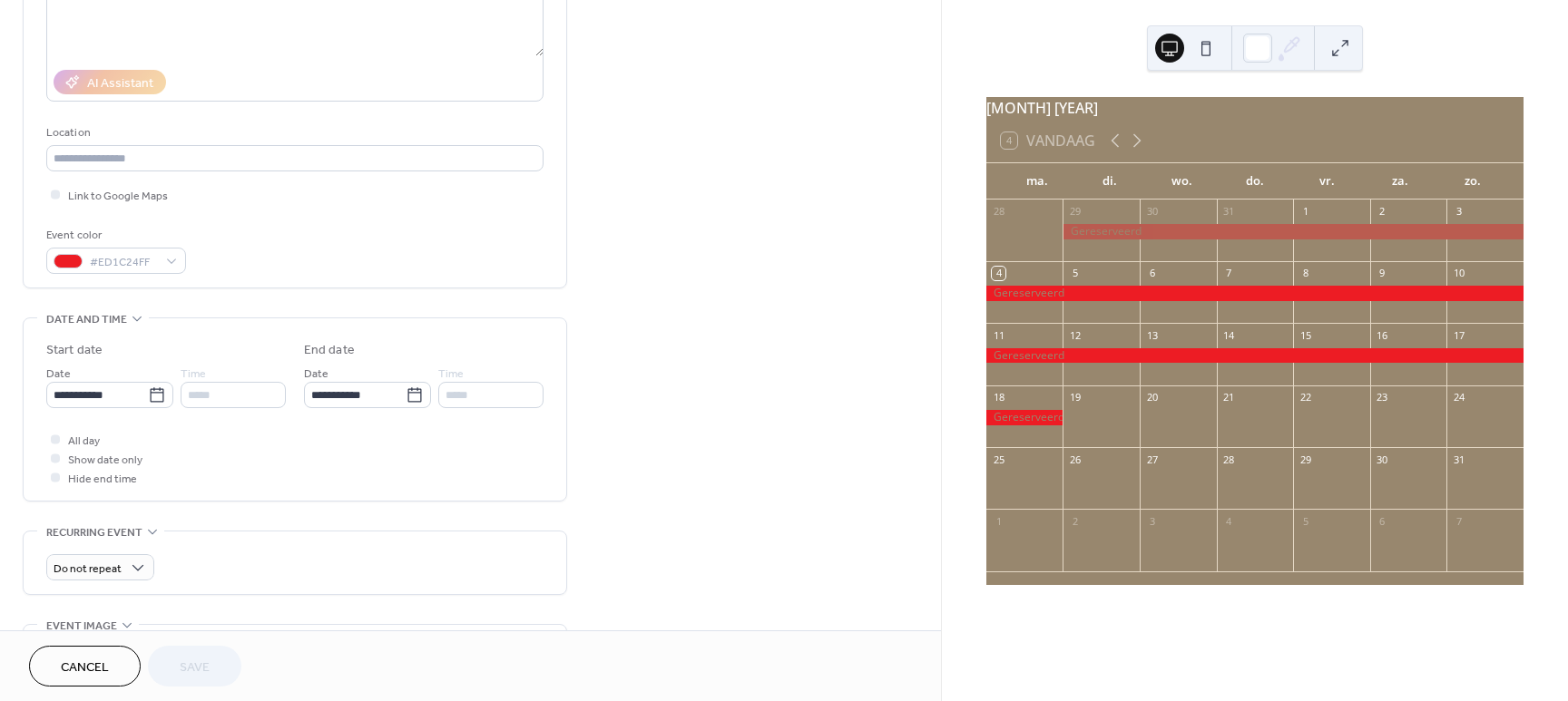 scroll, scrollTop: 290, scrollLeft: 0, axis: vertical 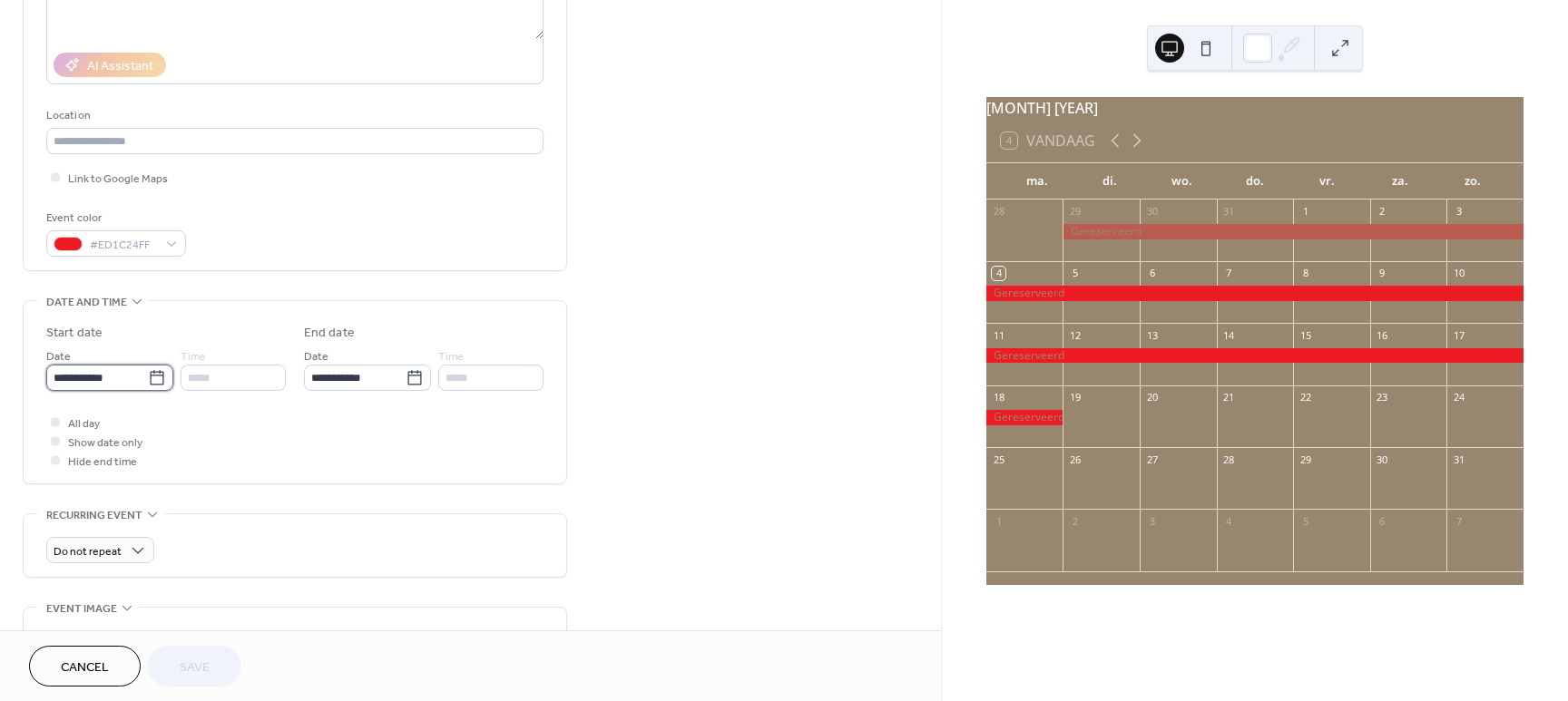 click on "**********" at bounding box center (97, 377) 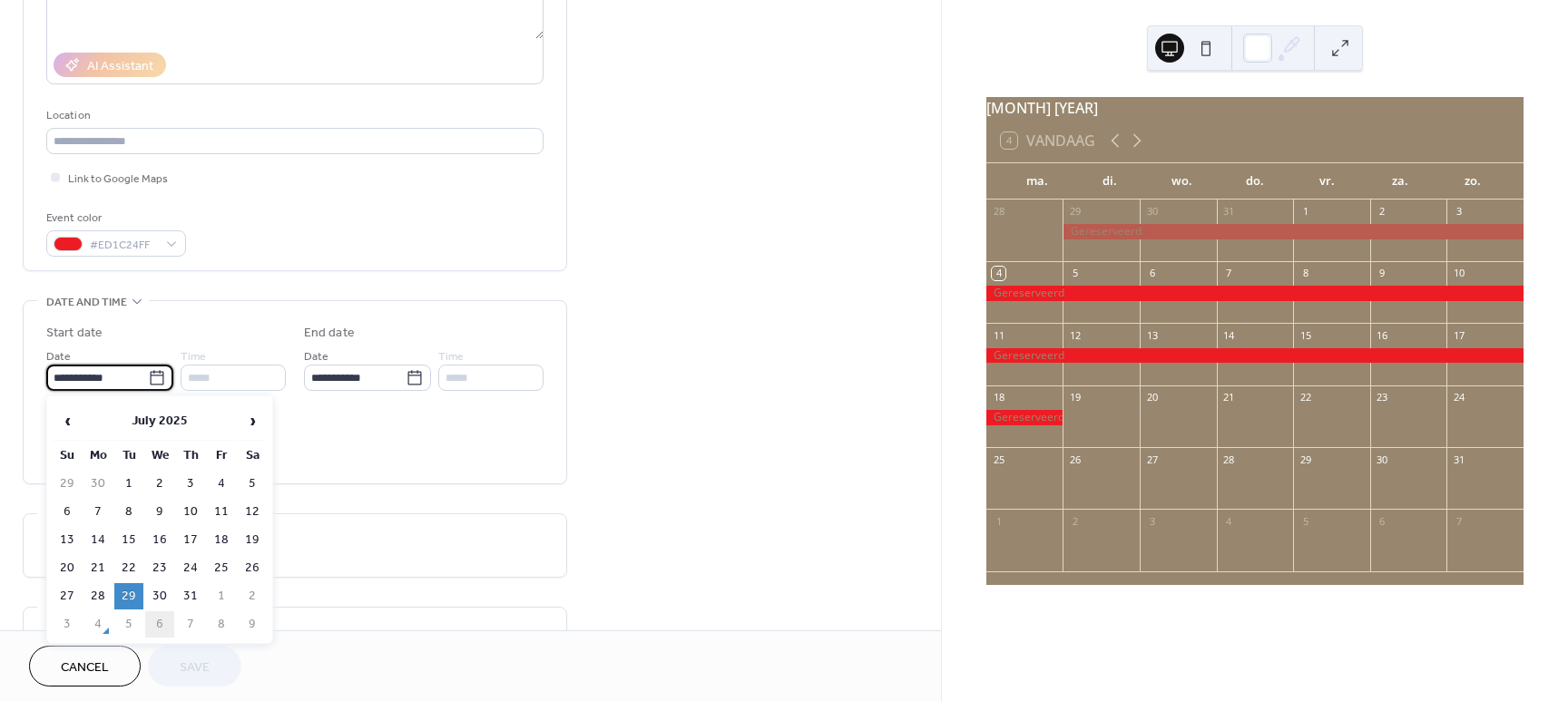 click on "6" at bounding box center [160, 624] 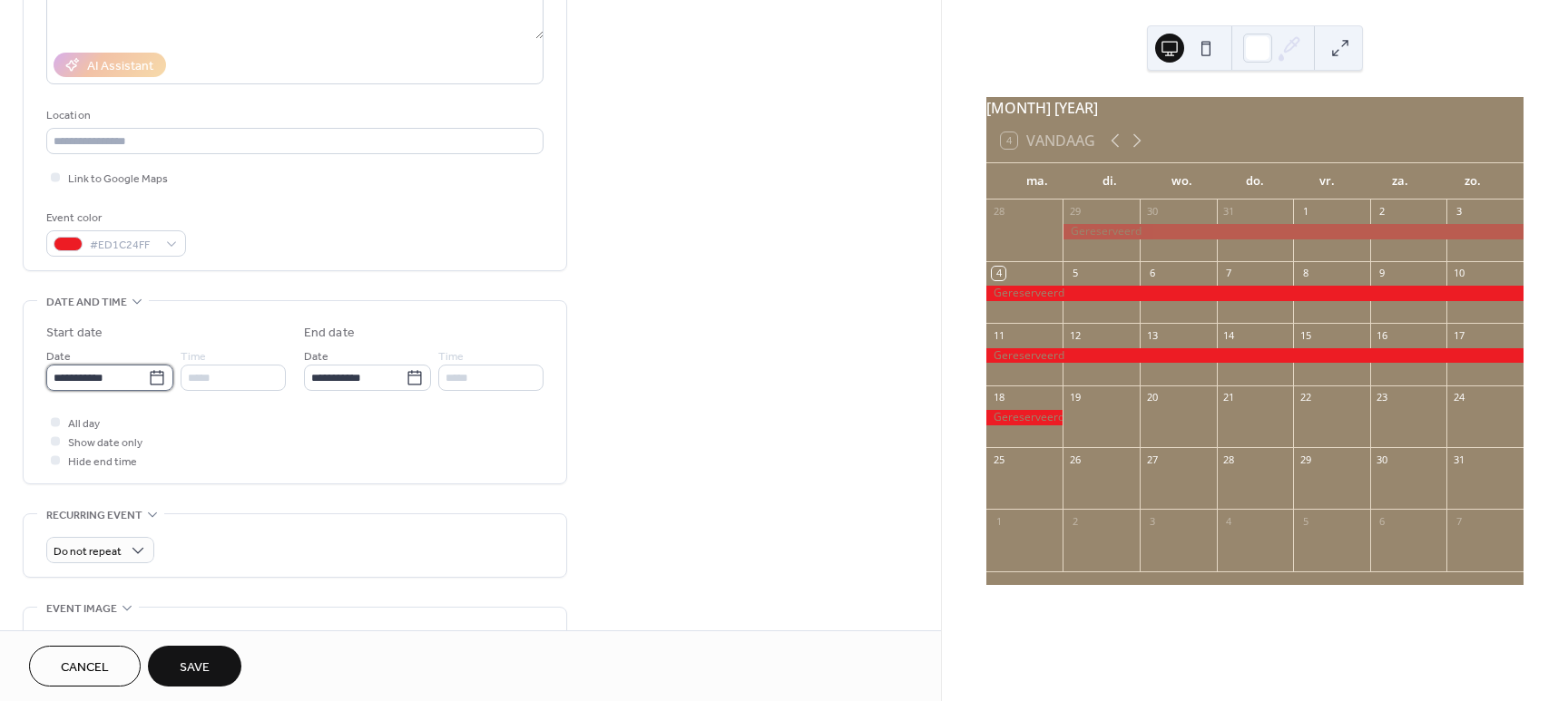 click on "**********" at bounding box center [97, 377] 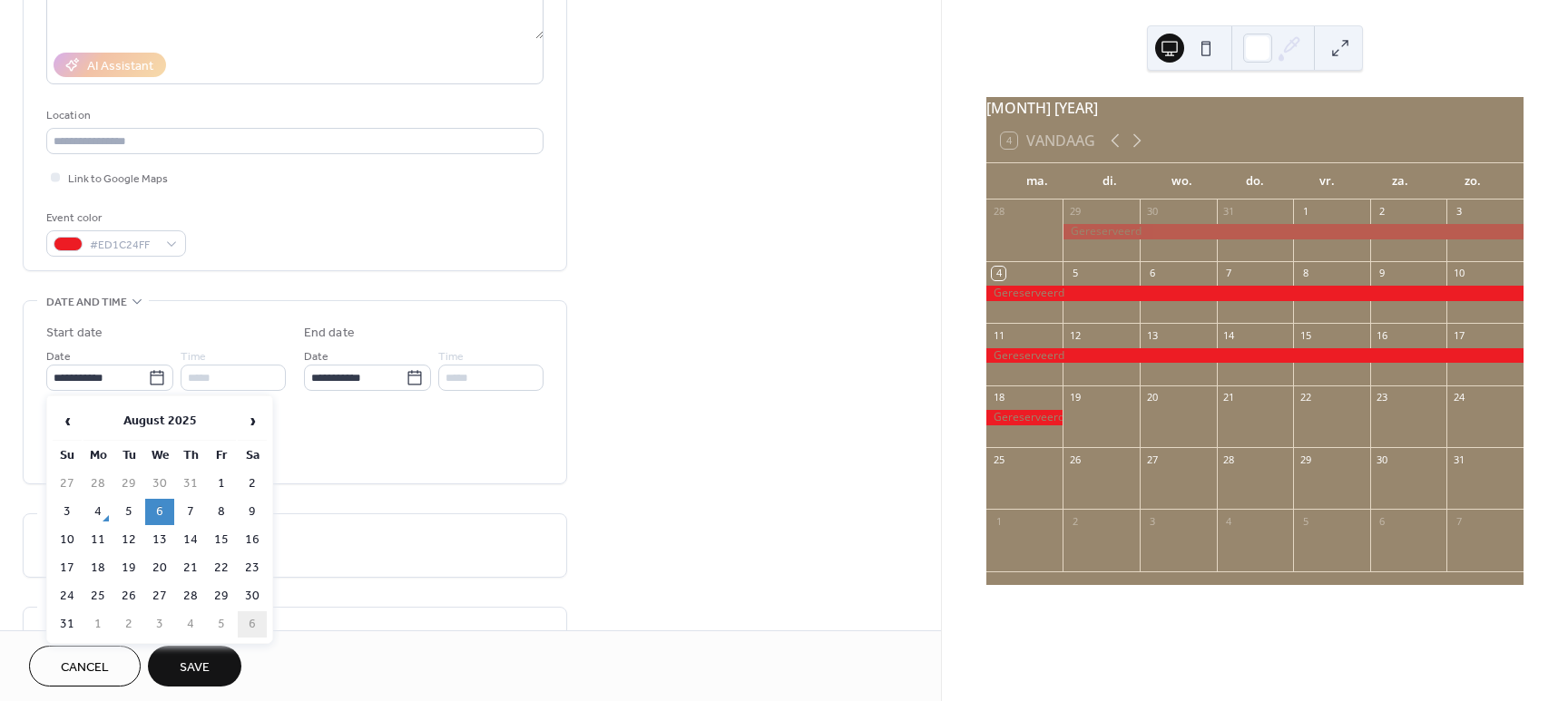 click on "6" at bounding box center (252, 624) 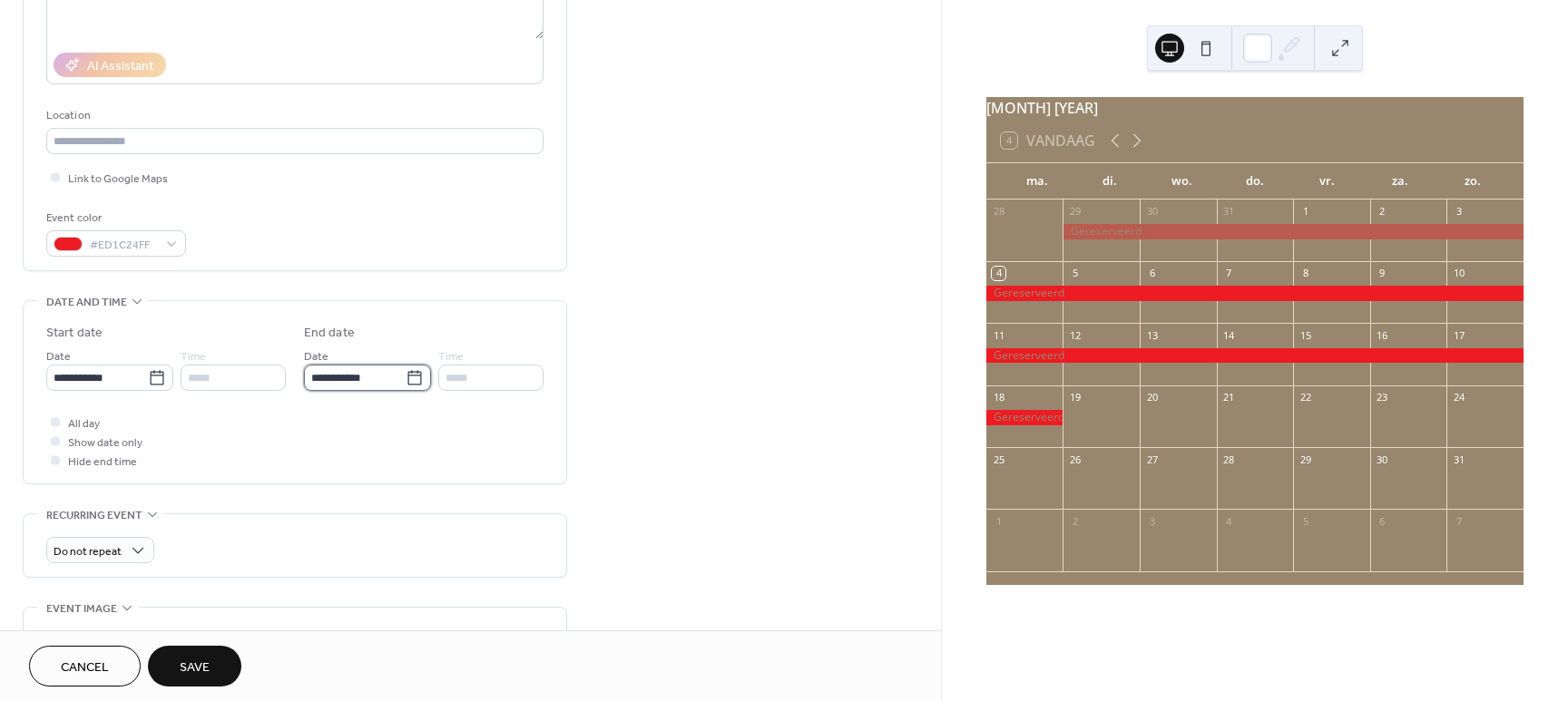 click on "**********" at bounding box center [355, 377] 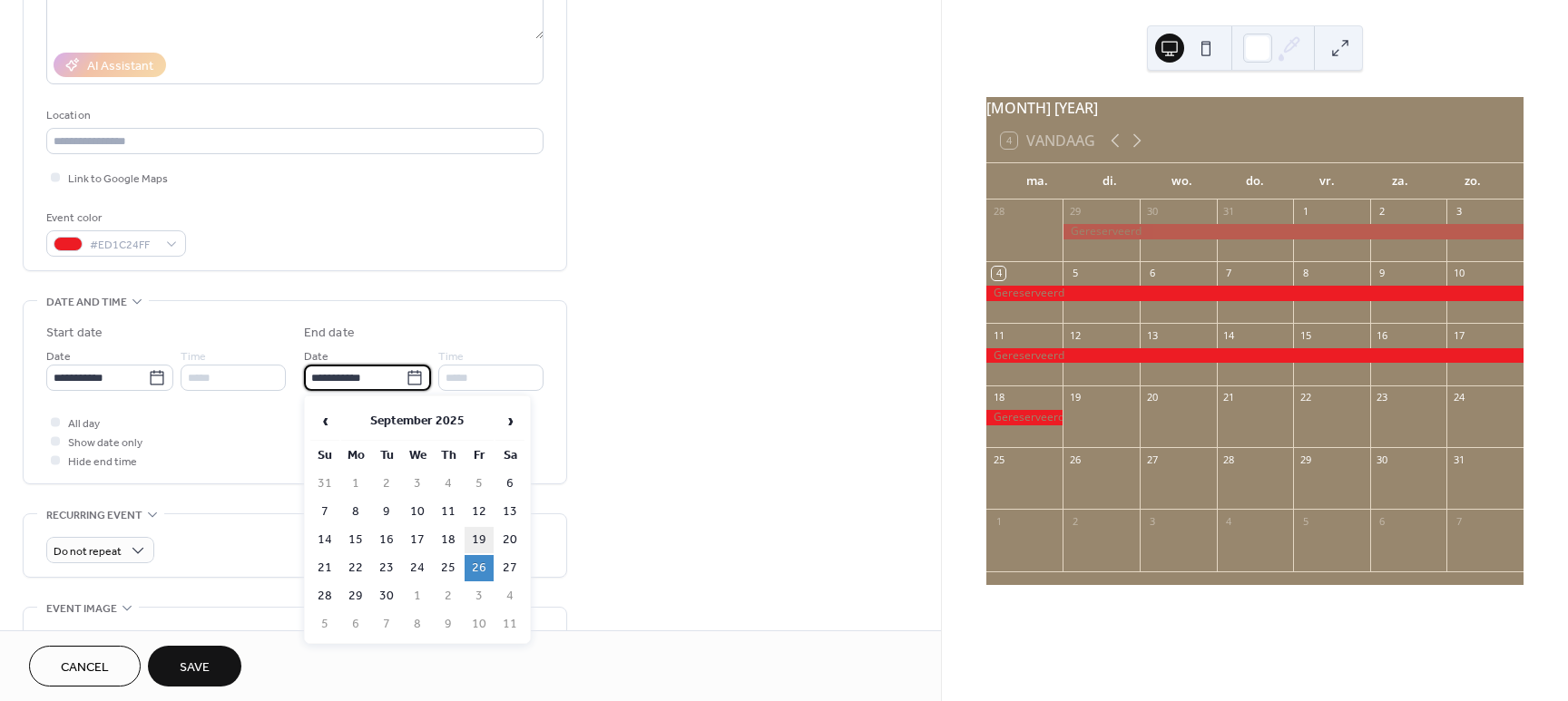 click on "19" at bounding box center (479, 540) 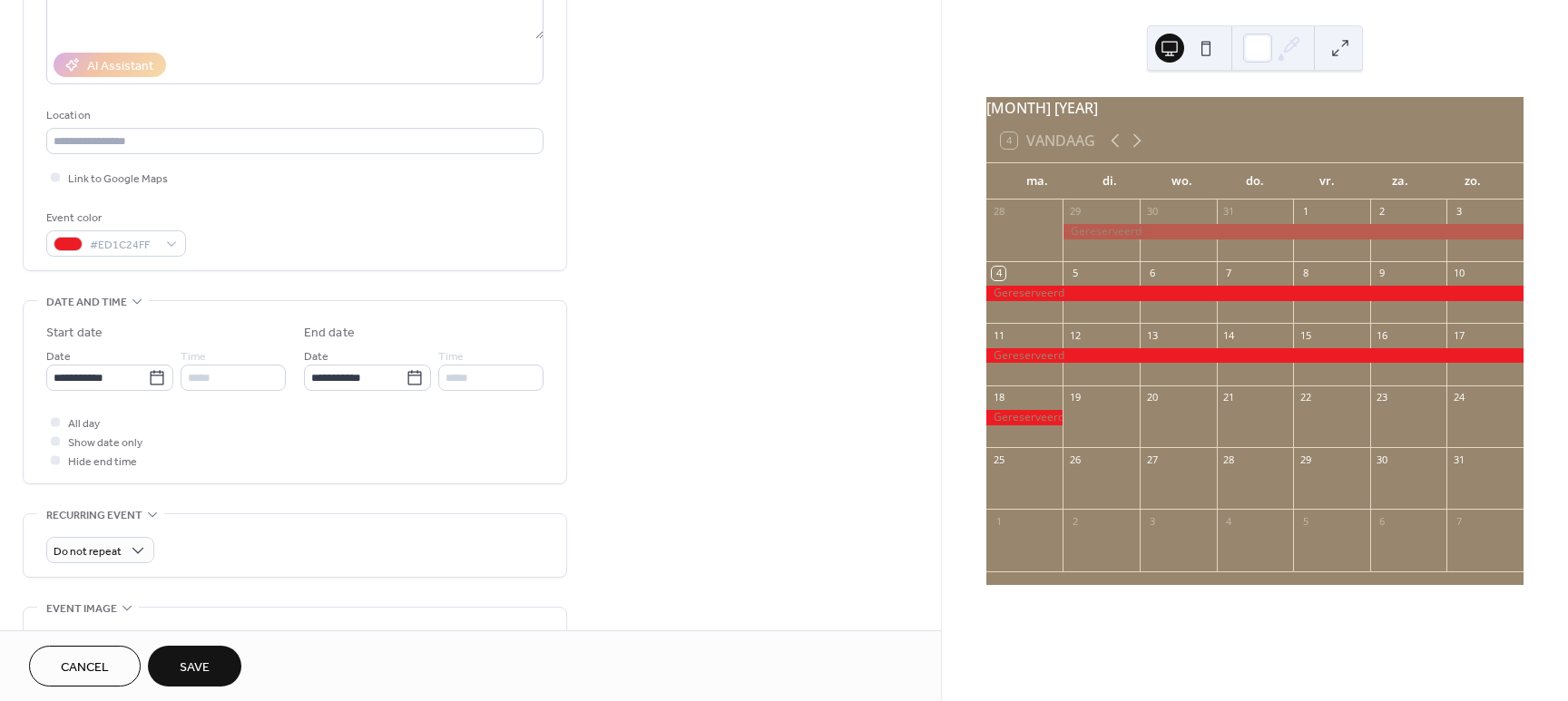 click on "Save" at bounding box center [194, 667] 